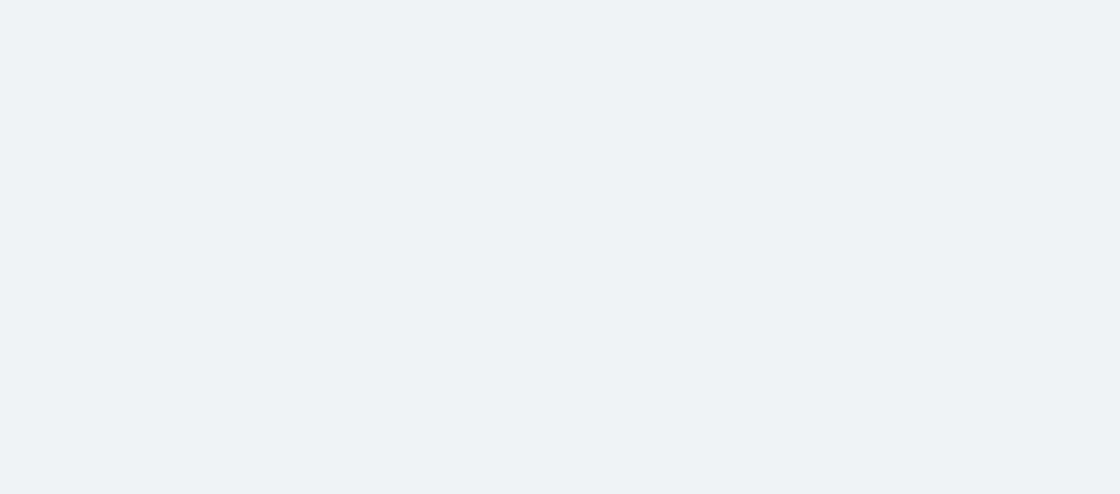 scroll, scrollTop: 0, scrollLeft: 0, axis: both 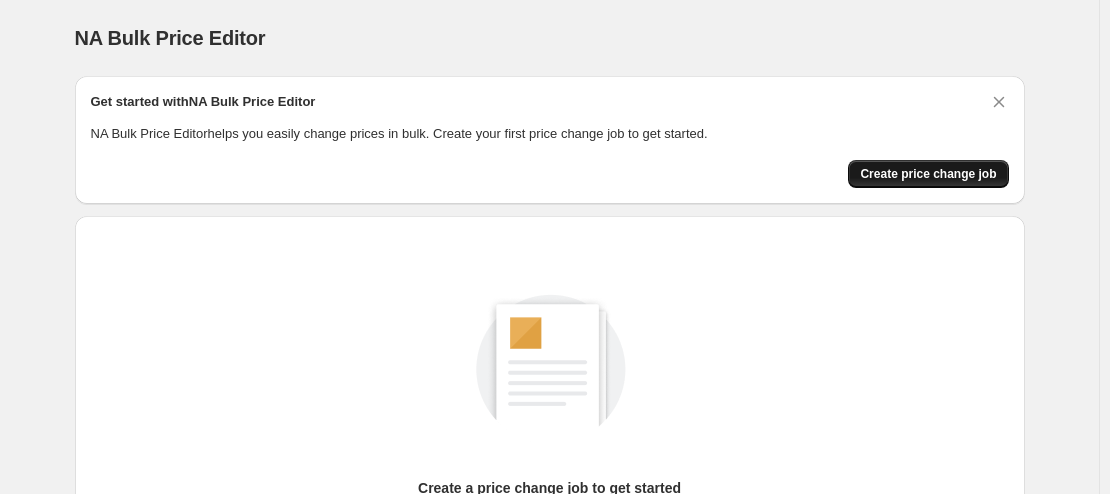 click on "Create price change job" at bounding box center (928, 174) 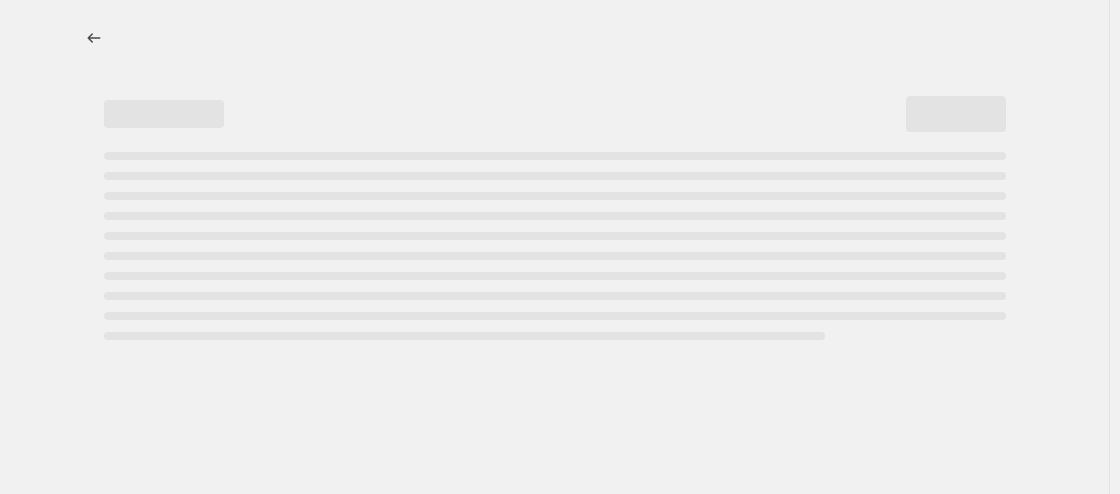 select on "percentage" 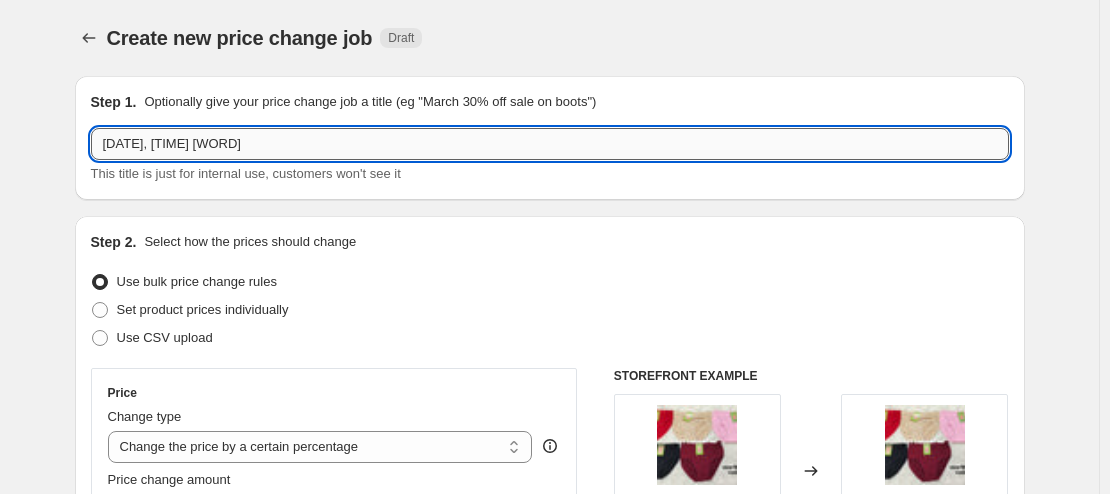 click on "[DATE], [TIME] [WORD]" at bounding box center [550, 144] 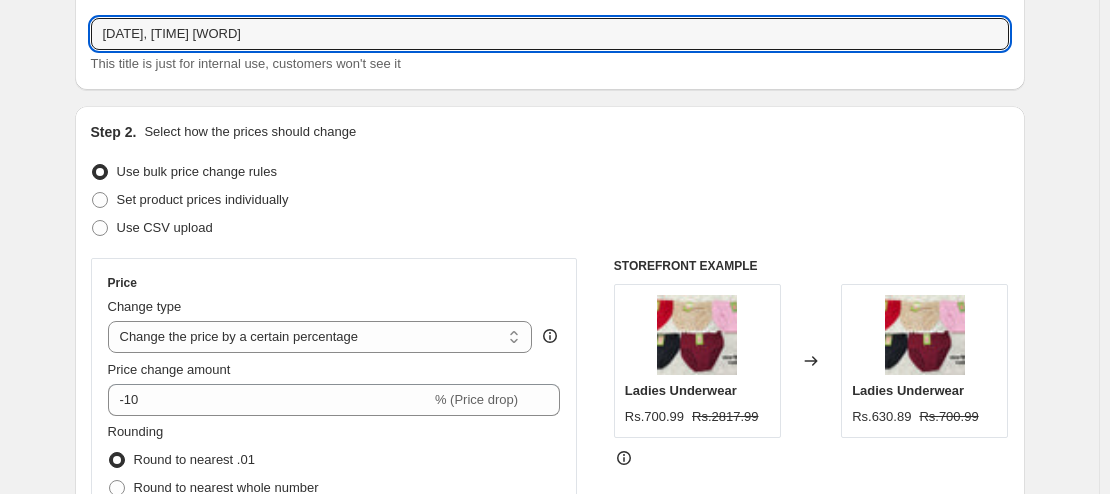 scroll, scrollTop: 118, scrollLeft: 0, axis: vertical 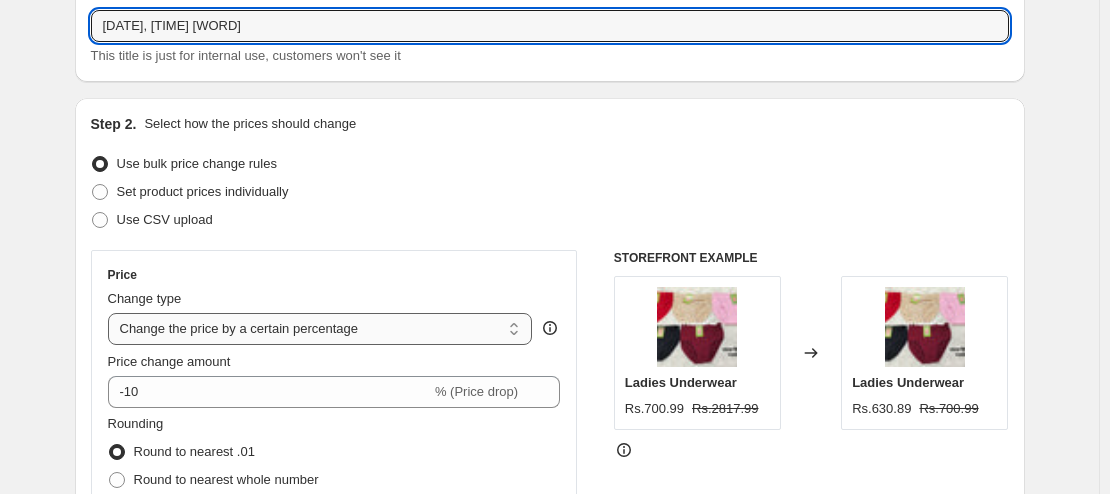 type on "[DATE], [TIME] [WORD]" 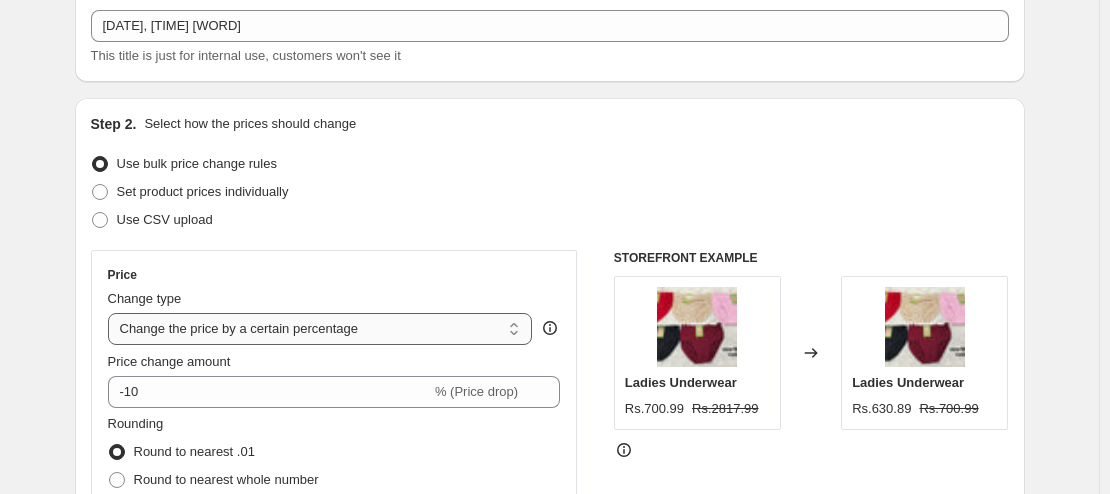 click on "Change the price to a certain amount Change the price by a certain amount Change the price by a certain percentage Change the price to the current compare at price (price before sale) Change the price by a certain amount relative to the compare at price Change the price by a certain percentage relative to the compare at price Don't change the price Change the price by a certain percentage relative to the cost per item Change price to certain cost margin" at bounding box center (320, 329) 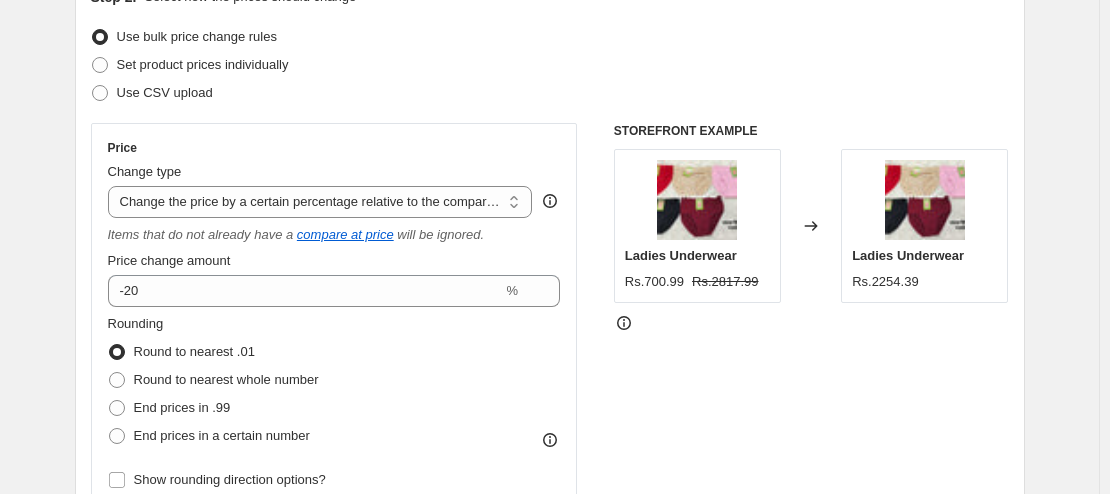 scroll, scrollTop: 246, scrollLeft: 0, axis: vertical 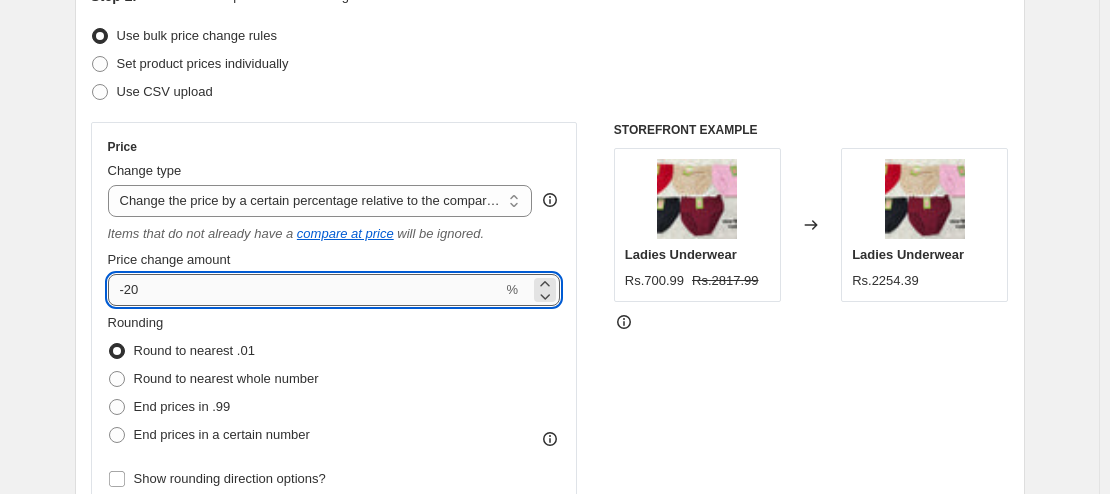 click on "-20" at bounding box center (305, 290) 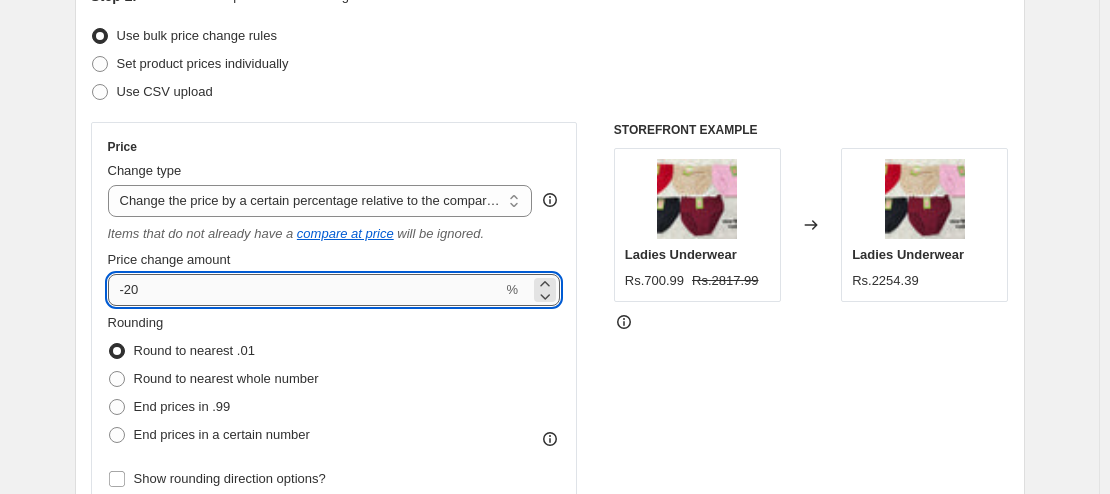 type on "-2" 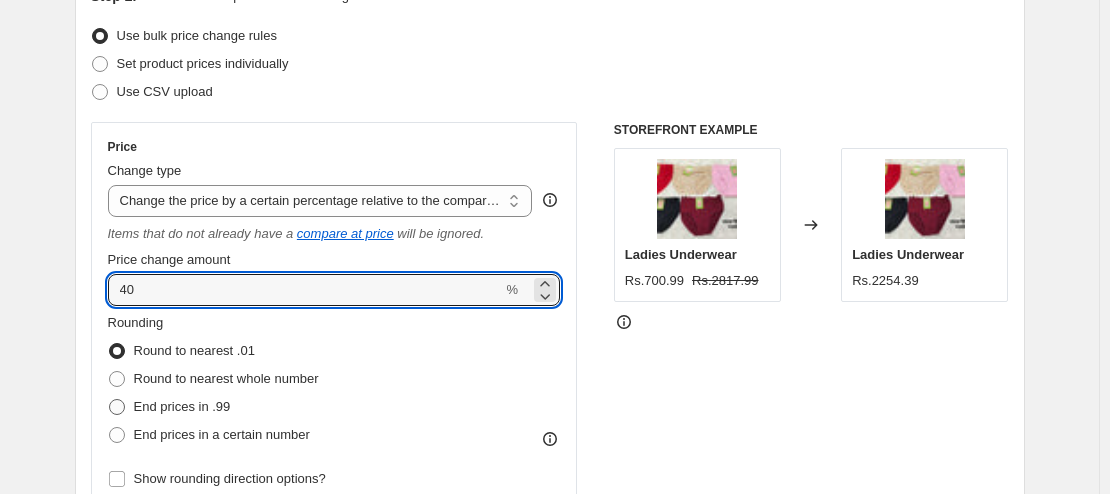 type on "40" 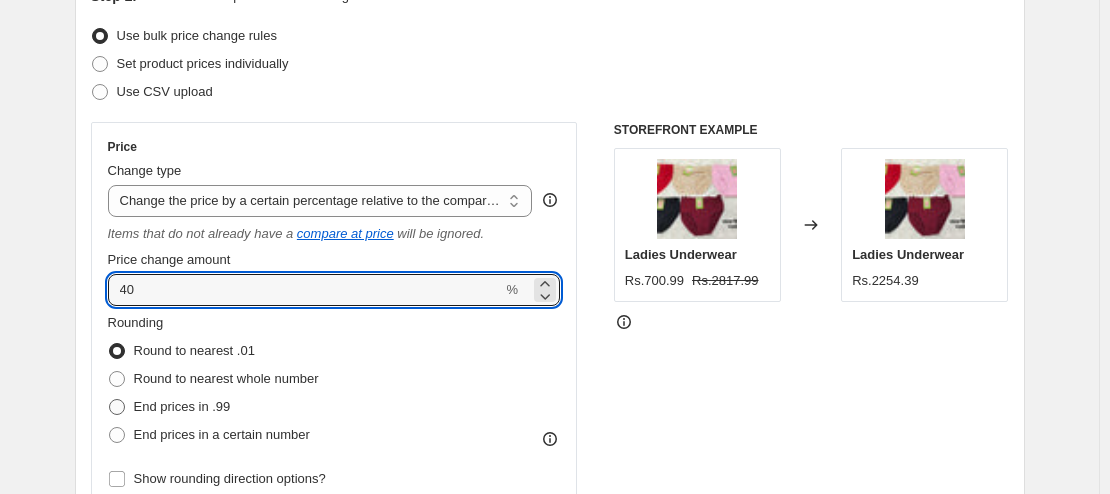 radio on "true" 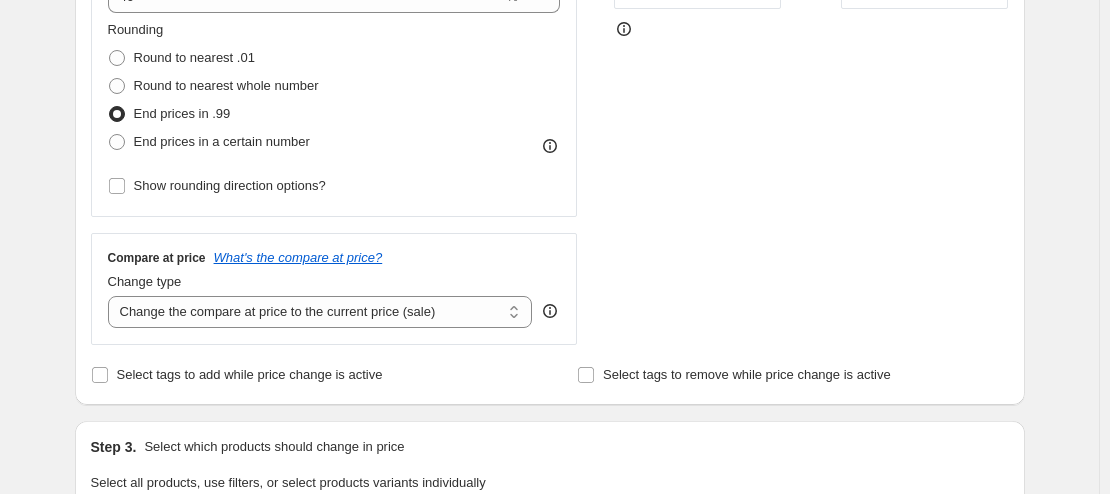 scroll, scrollTop: 527, scrollLeft: 0, axis: vertical 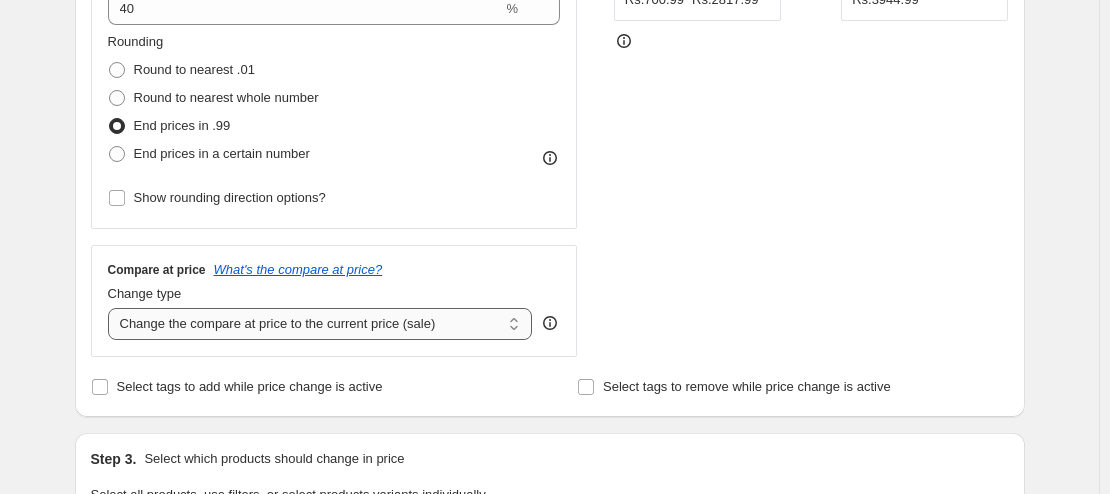 click on "Change the compare at price to the current price (sale) Change the compare at price to a certain amount Change the compare at price by a certain amount Change the compare at price by a certain percentage Change the compare at price by a certain amount relative to the actual price Change the compare at price by a certain percentage relative to the actual price Don't change the compare at price Remove the compare at price" at bounding box center (320, 324) 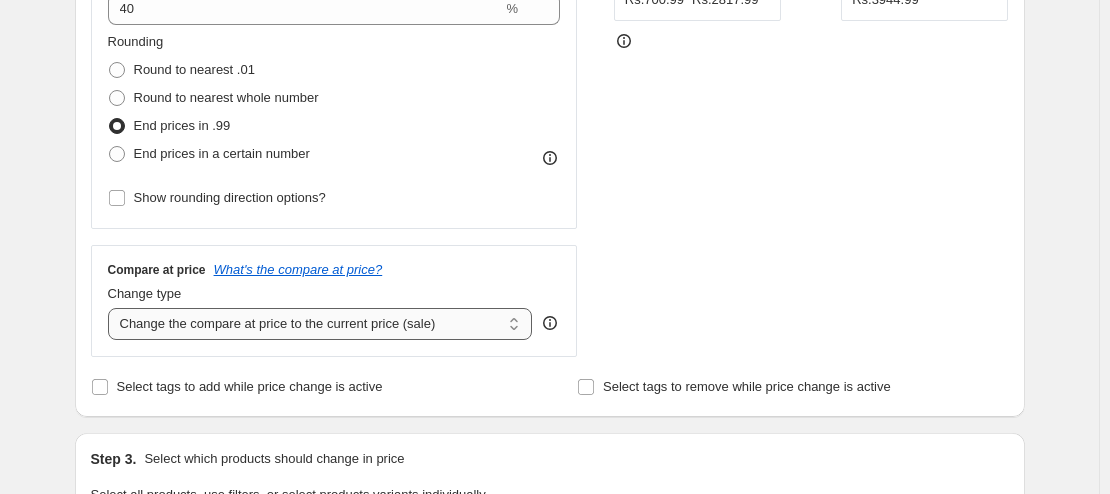 select on "percentage" 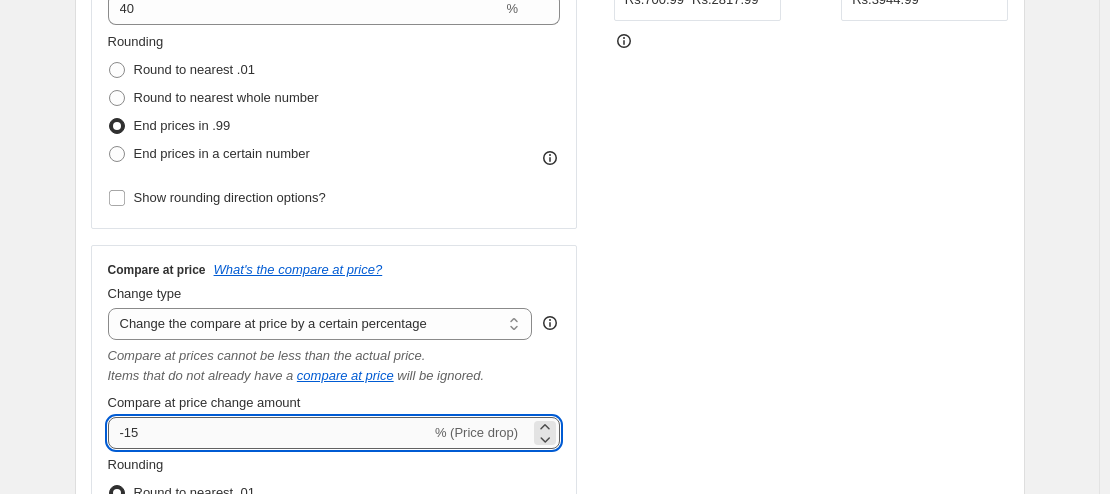 click on "-15" at bounding box center [269, 433] 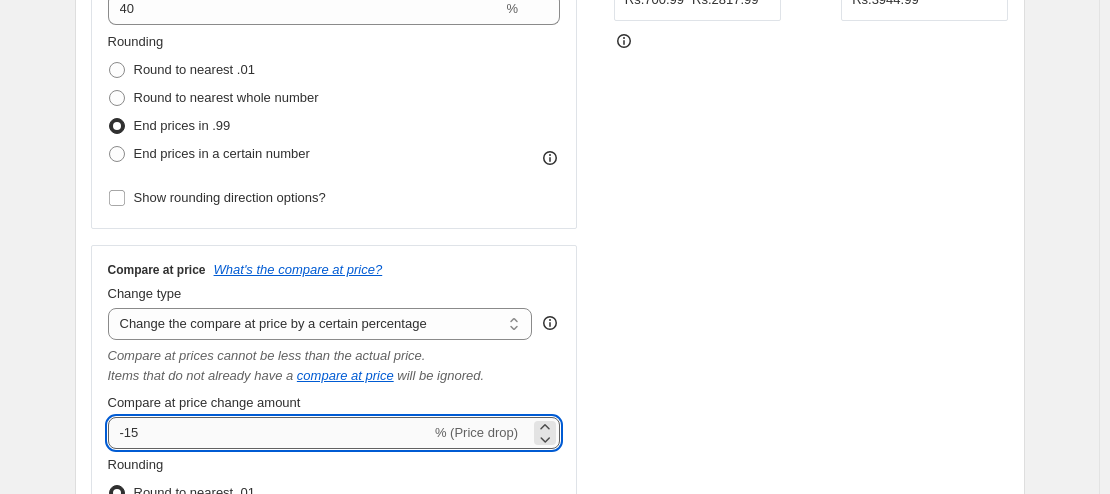 type on "-1" 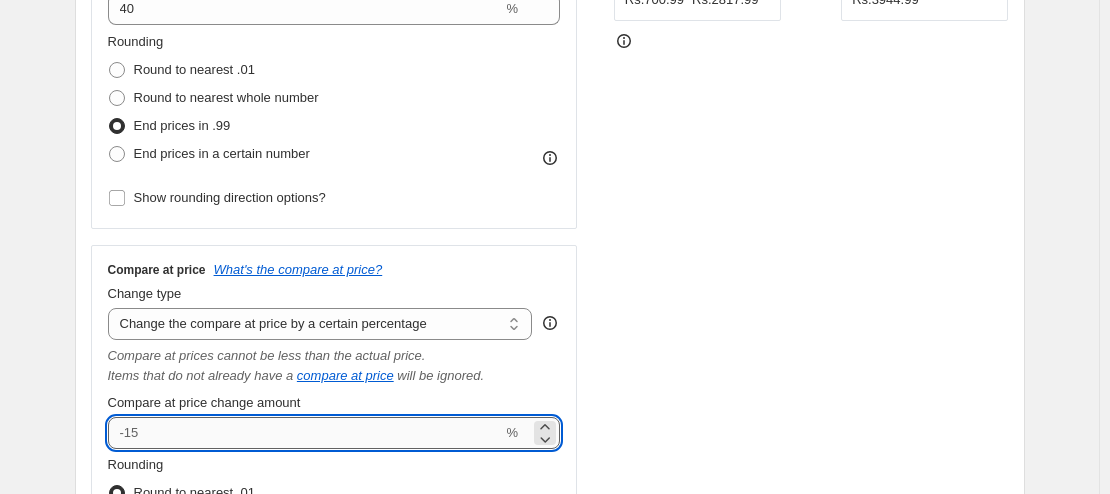 type on "4" 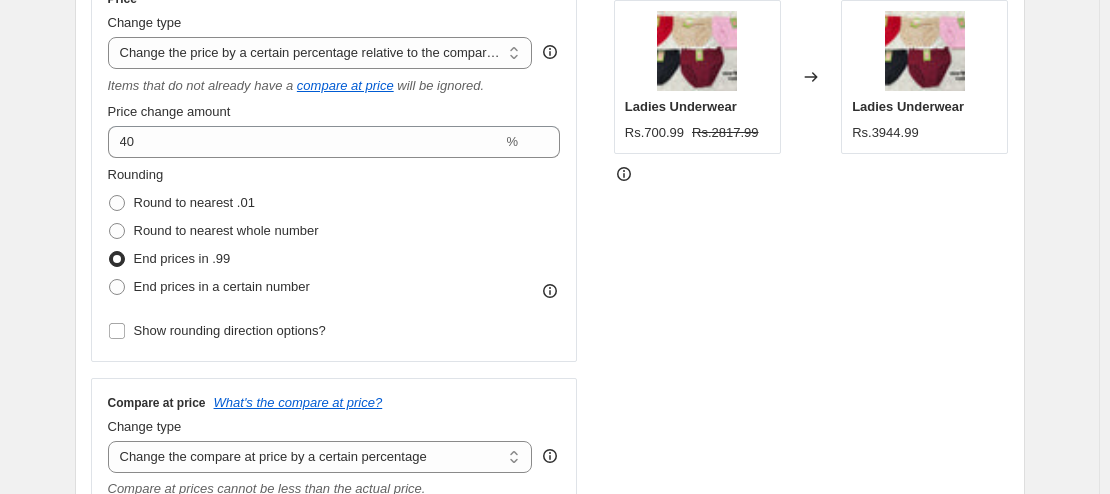 scroll, scrollTop: 453, scrollLeft: 0, axis: vertical 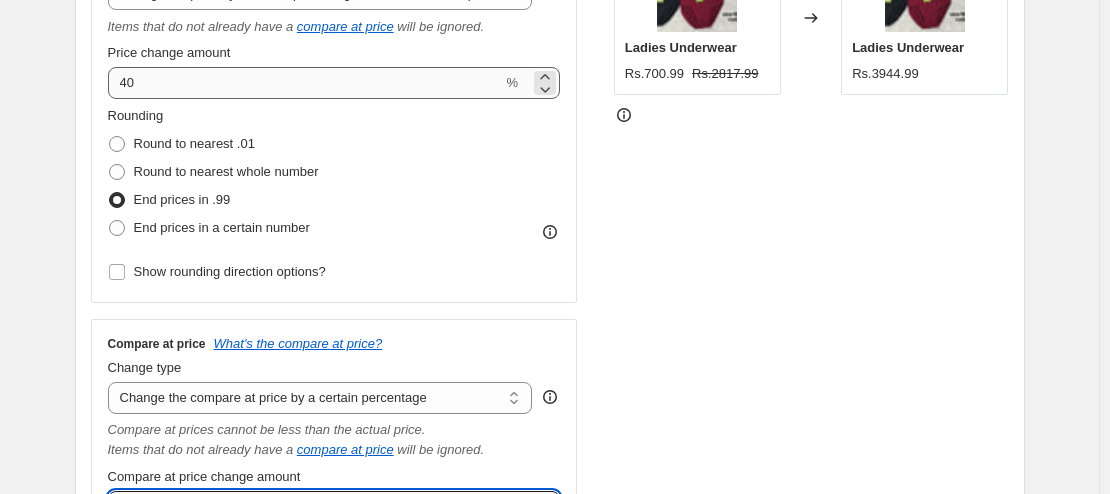 type on "40" 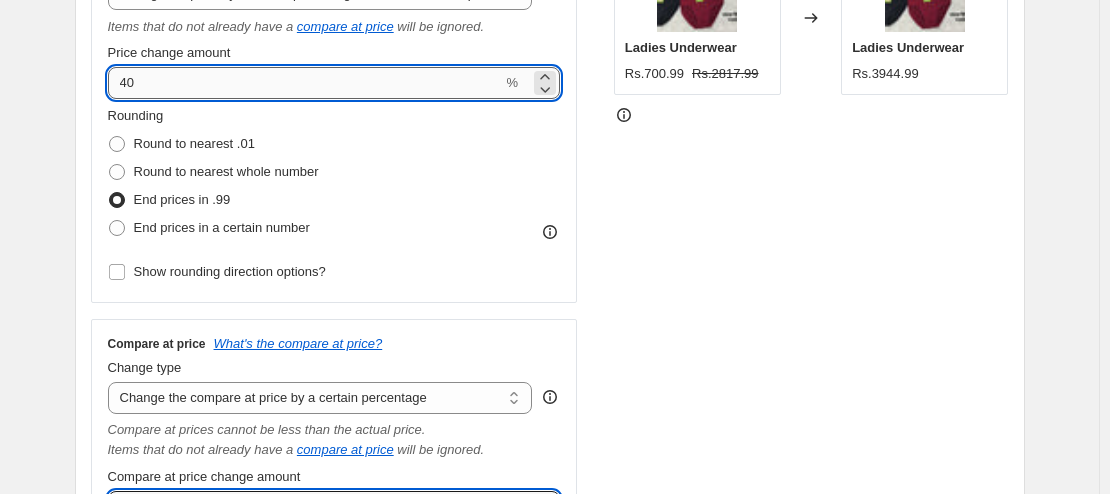 click on "40" at bounding box center [305, 83] 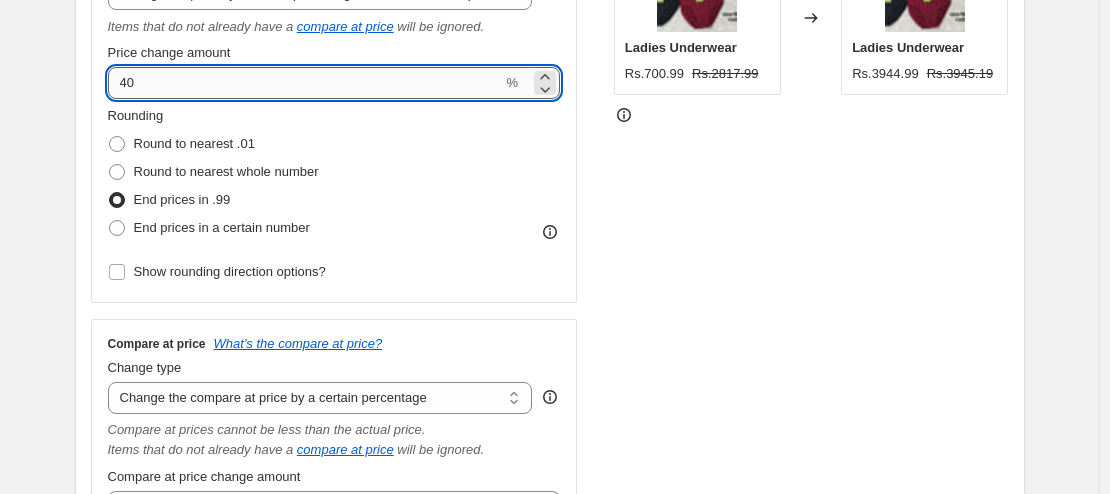 type on "4" 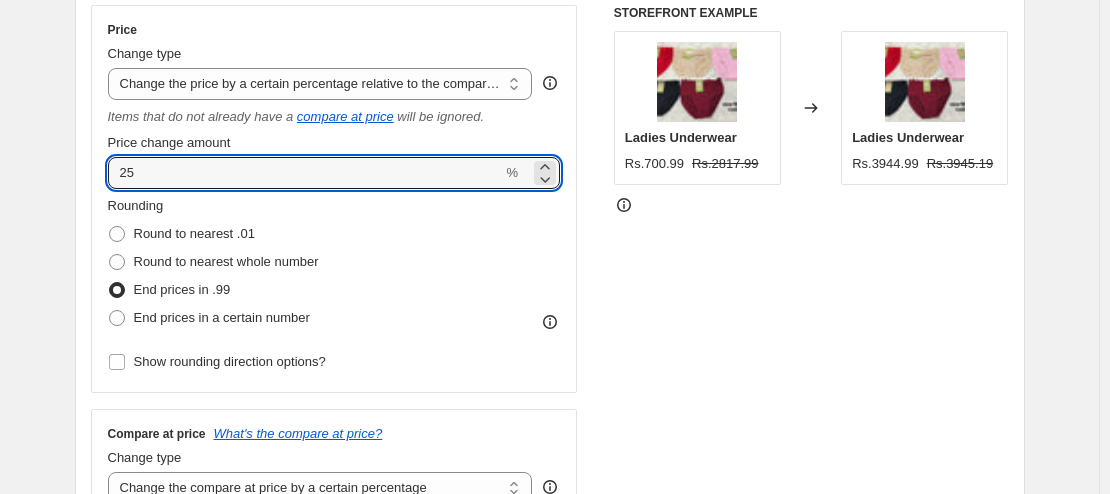scroll, scrollTop: 387, scrollLeft: 0, axis: vertical 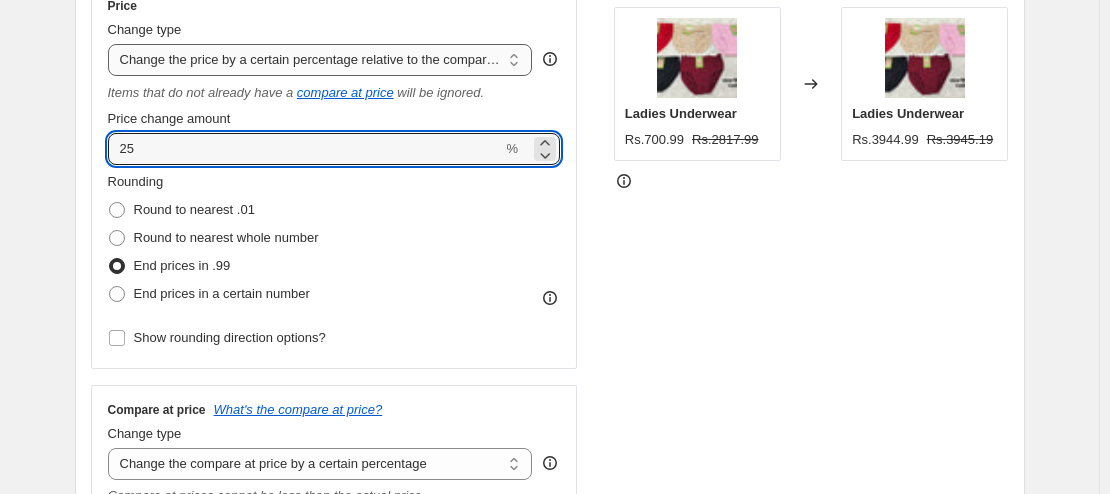 type on "25" 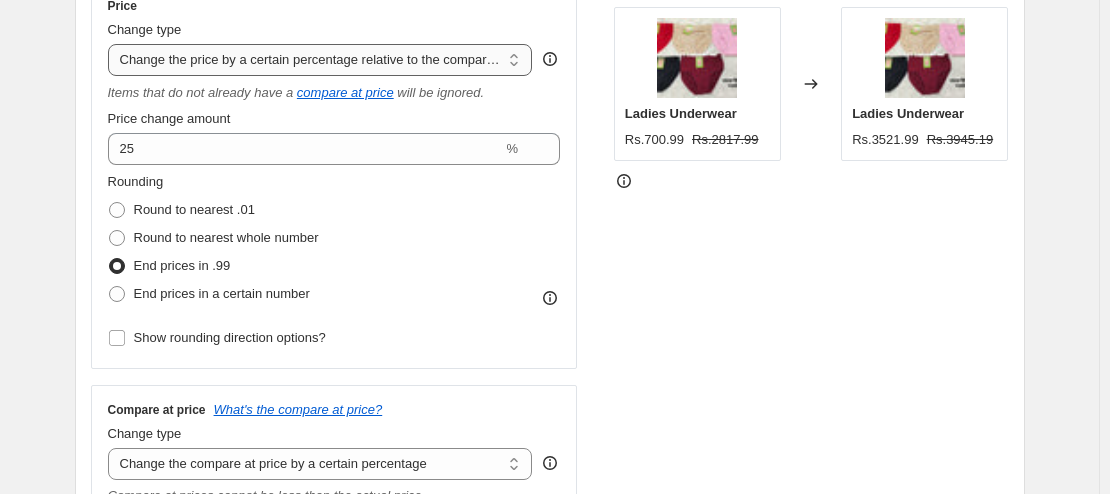 click on "Change the price to a certain amount Change the price by a certain amount Change the price by a certain percentage Change the price to the current compare at price (price before sale) Change the price by a certain amount relative to the compare at price Change the price by a certain percentage relative to the compare at price Don't change the price Change the price by a certain percentage relative to the cost per item Change price to certain cost margin" at bounding box center [320, 60] 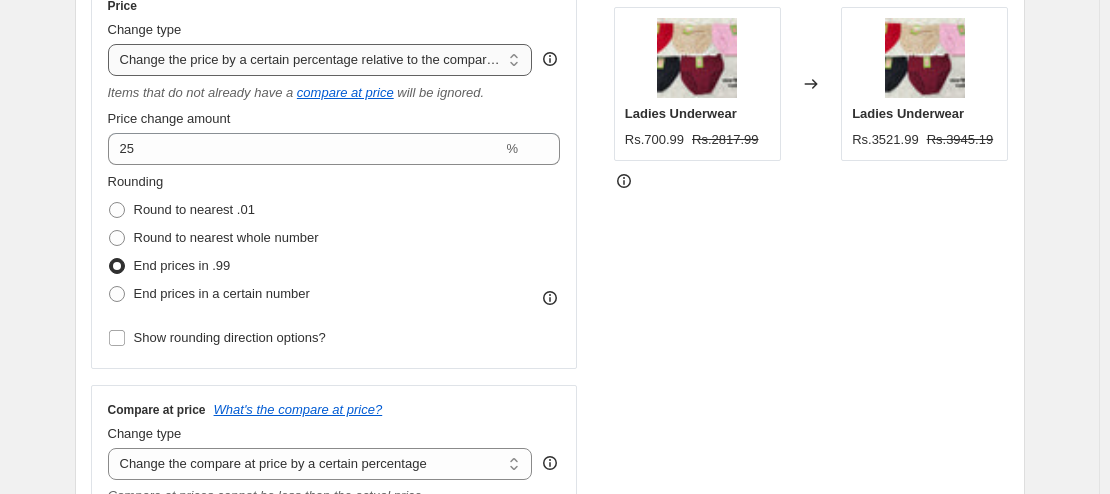 select on "percentage" 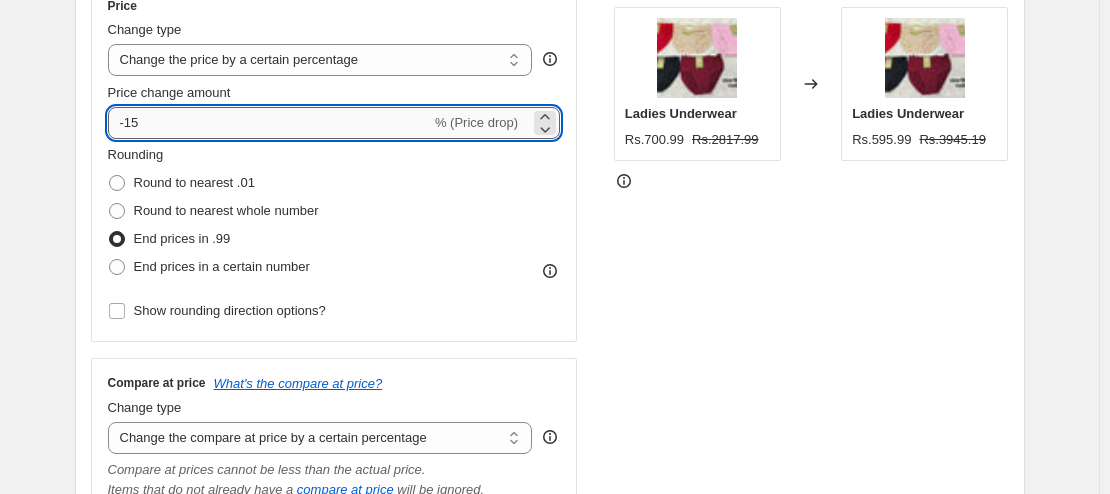 click on "-15" at bounding box center [269, 123] 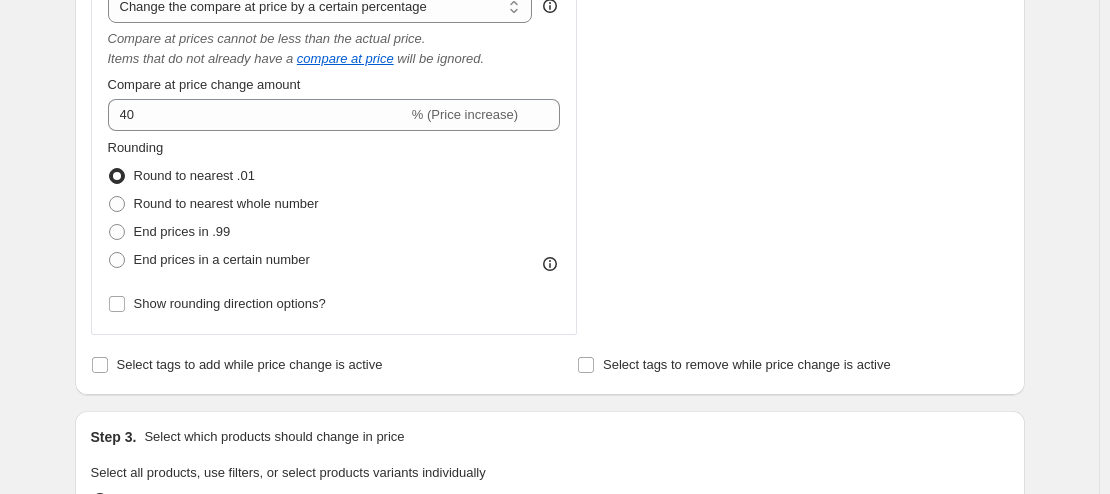 scroll, scrollTop: 482, scrollLeft: 0, axis: vertical 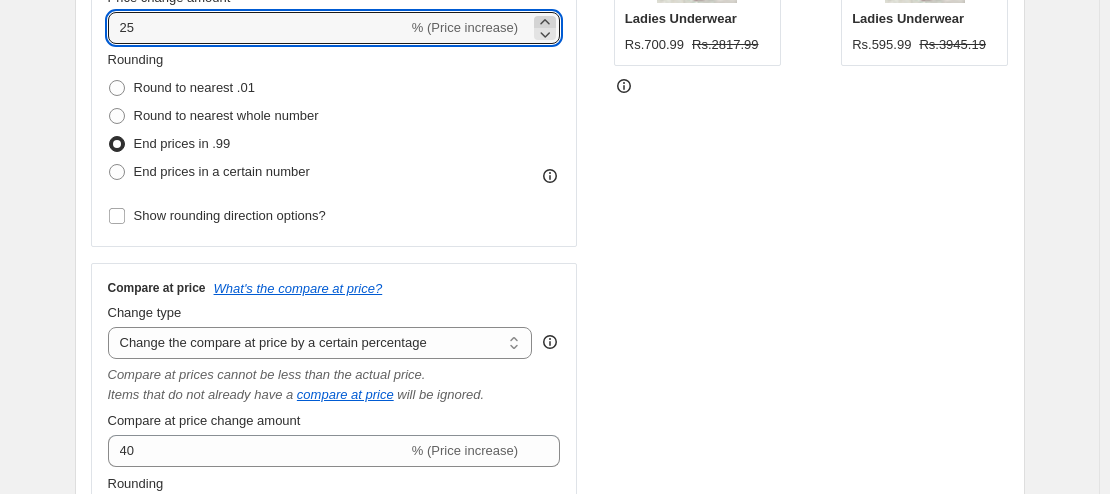 click 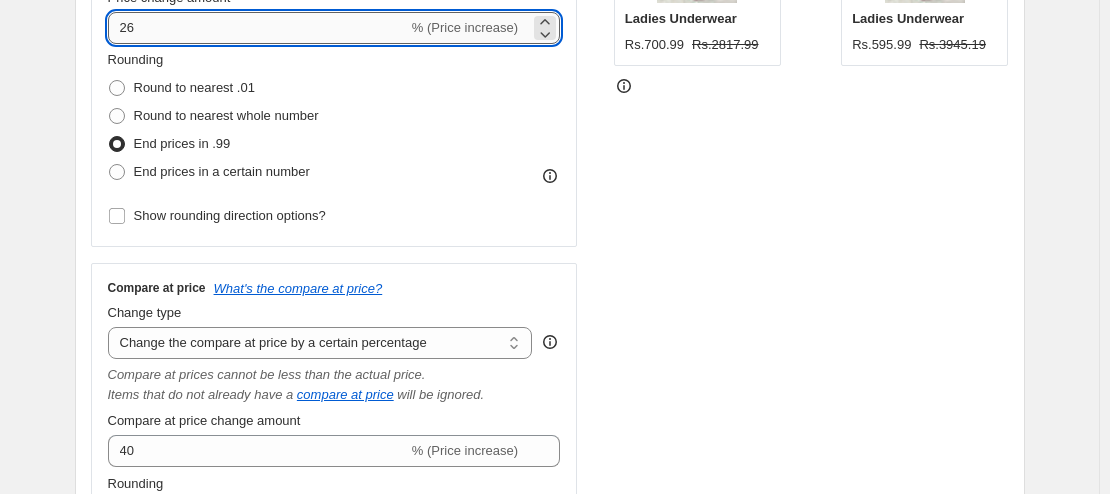 click on "26" at bounding box center (258, 28) 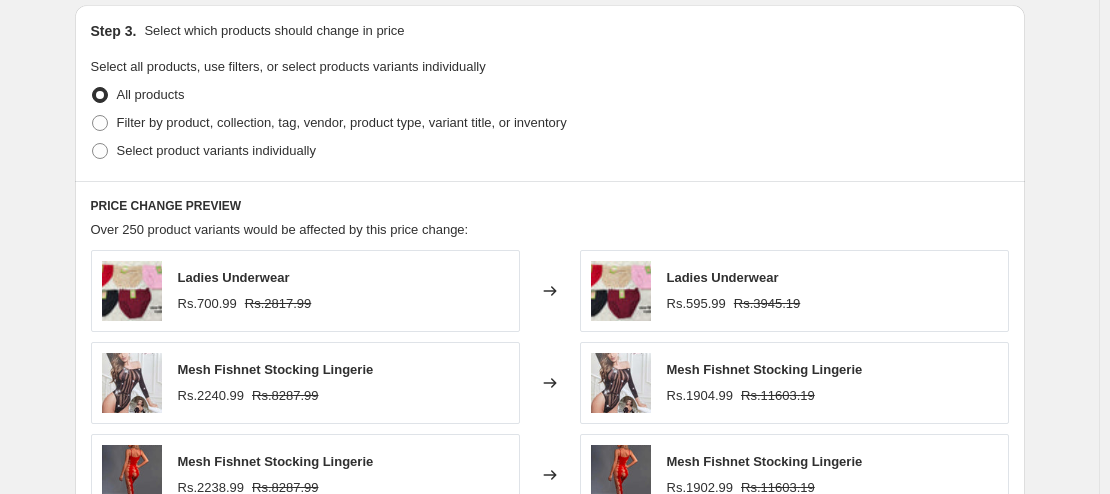scroll, scrollTop: 1225, scrollLeft: 0, axis: vertical 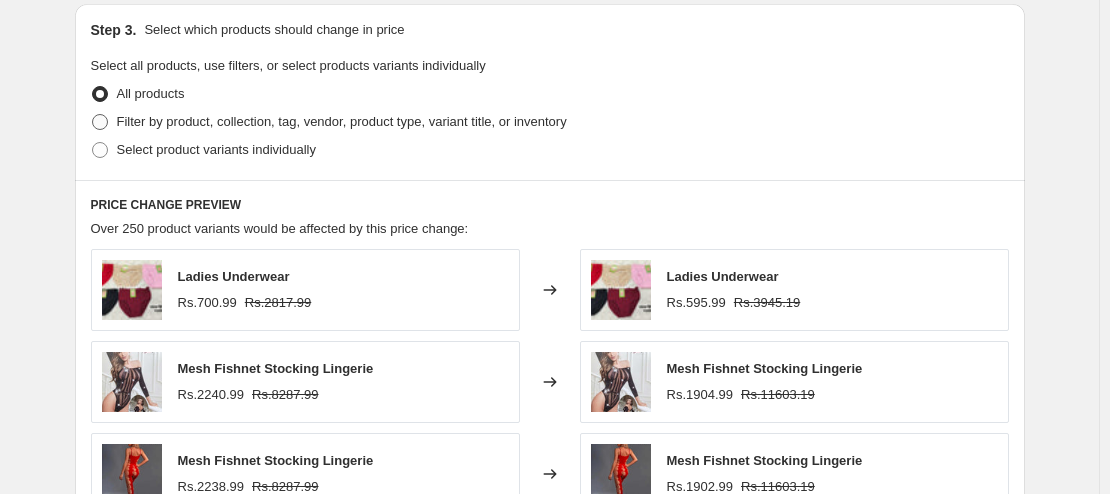 type on "30" 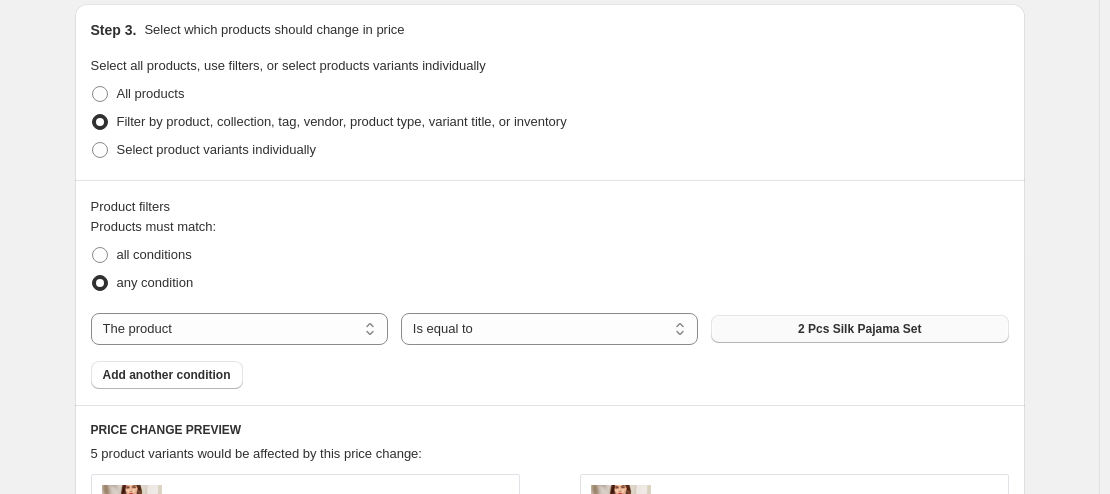 click on "2 Pcs Silk Pajama Set" at bounding box center (859, 329) 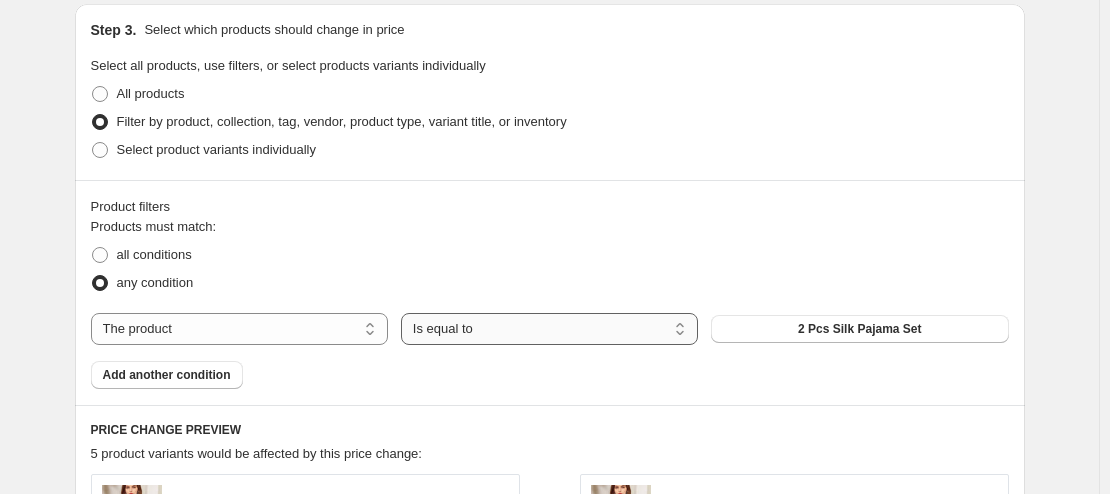 click on "Is equal to Is not equal to" at bounding box center (549, 329) 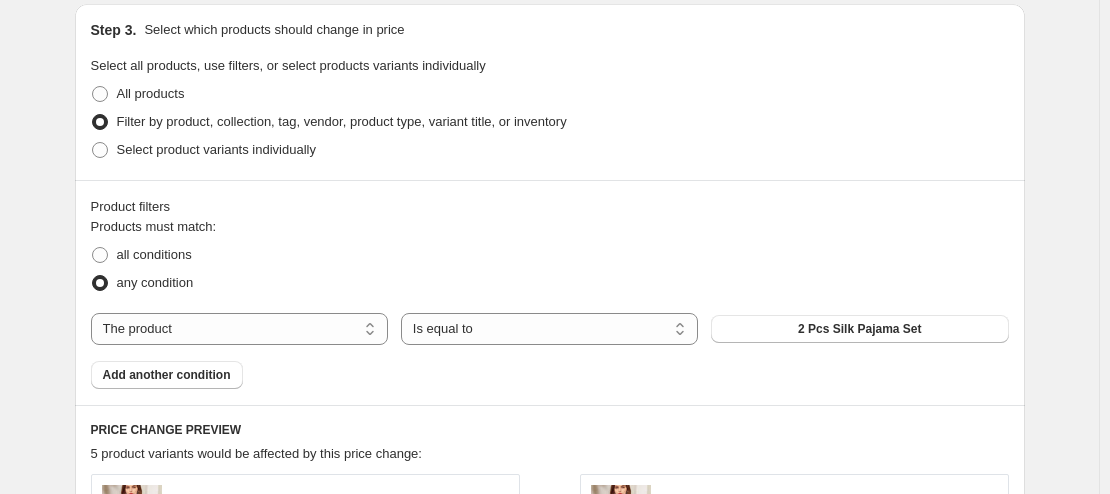 click on "Products must match: all conditions any condition The product The product's collection The product's tag The product's vendor The product's type The product's status The variant's title Inventory quantity The product Is equal to Is not equal to Is equal to 2 Pcs Silk Pajama Set Add another condition" at bounding box center (550, 303) 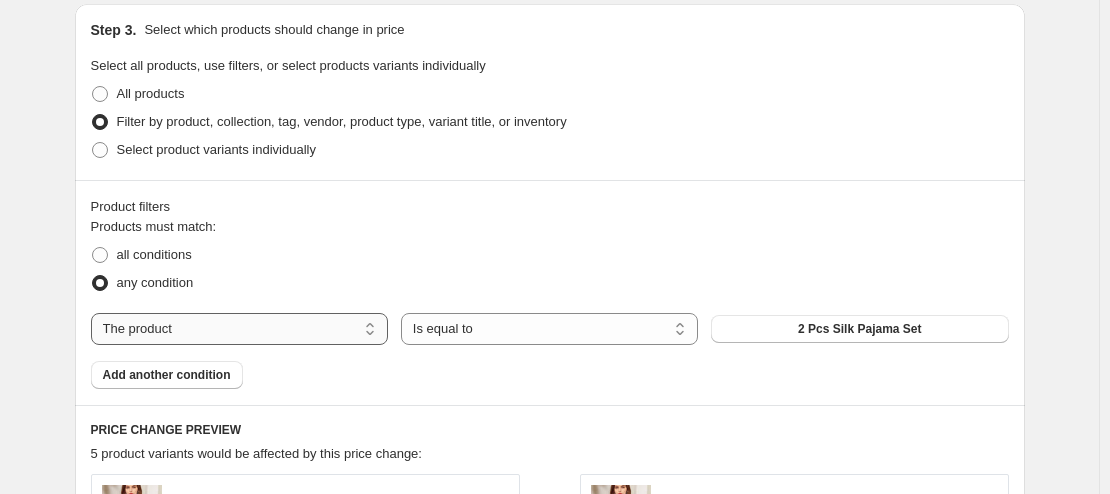 click on "The product The product's collection The product's tag The product's vendor The product's type The product's status The variant's title Inventory quantity" at bounding box center [239, 329] 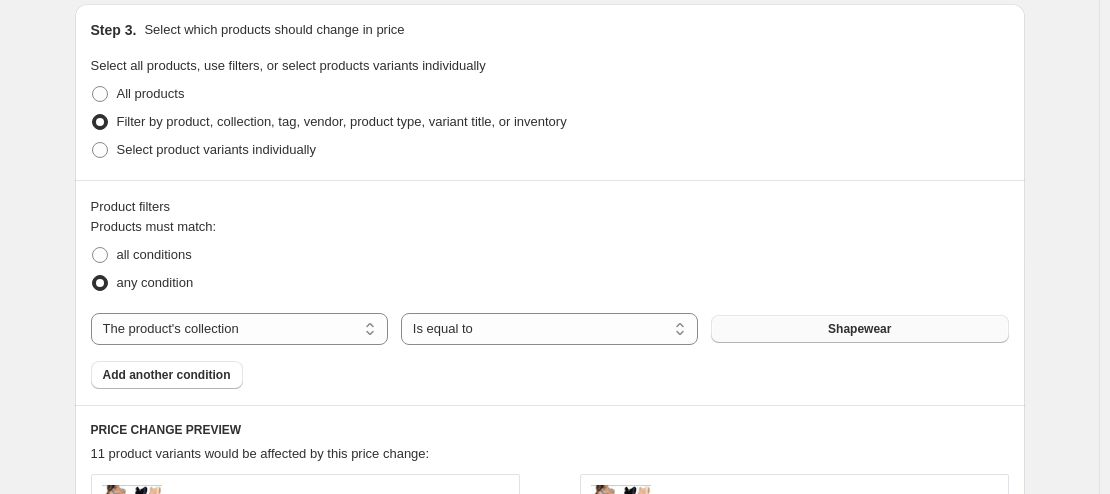 click on "Shapewear" at bounding box center (859, 329) 